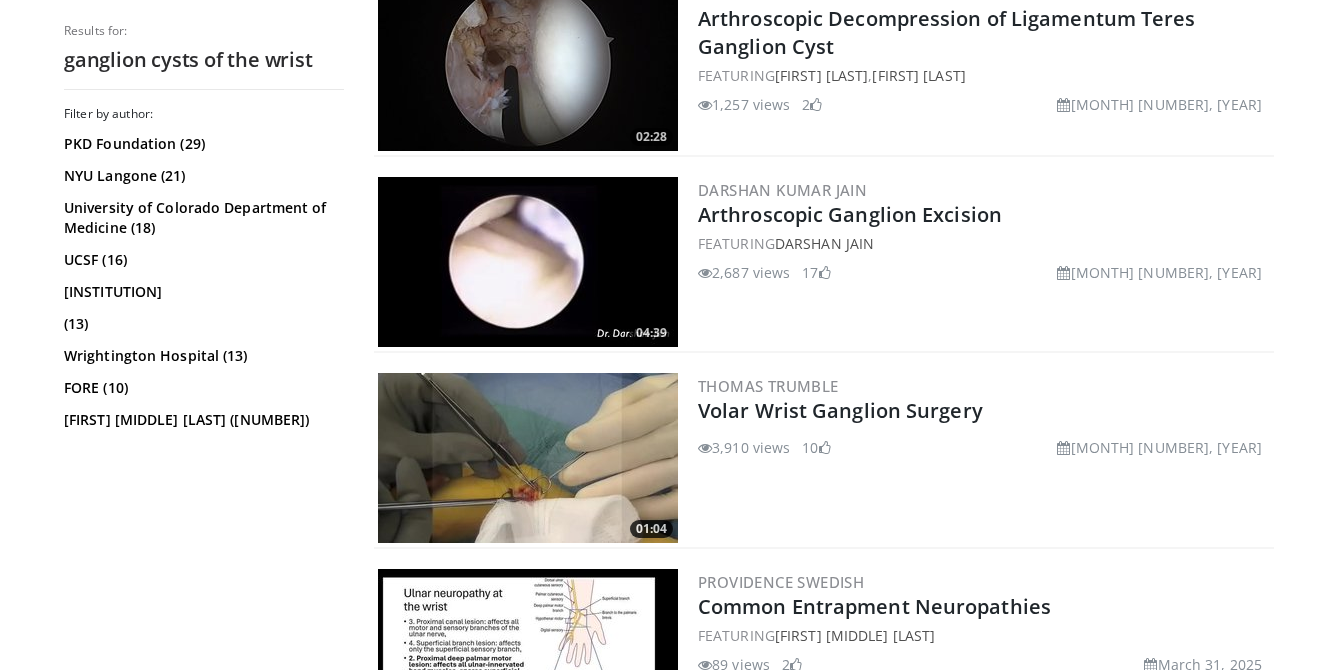 scroll, scrollTop: 2797, scrollLeft: 0, axis: vertical 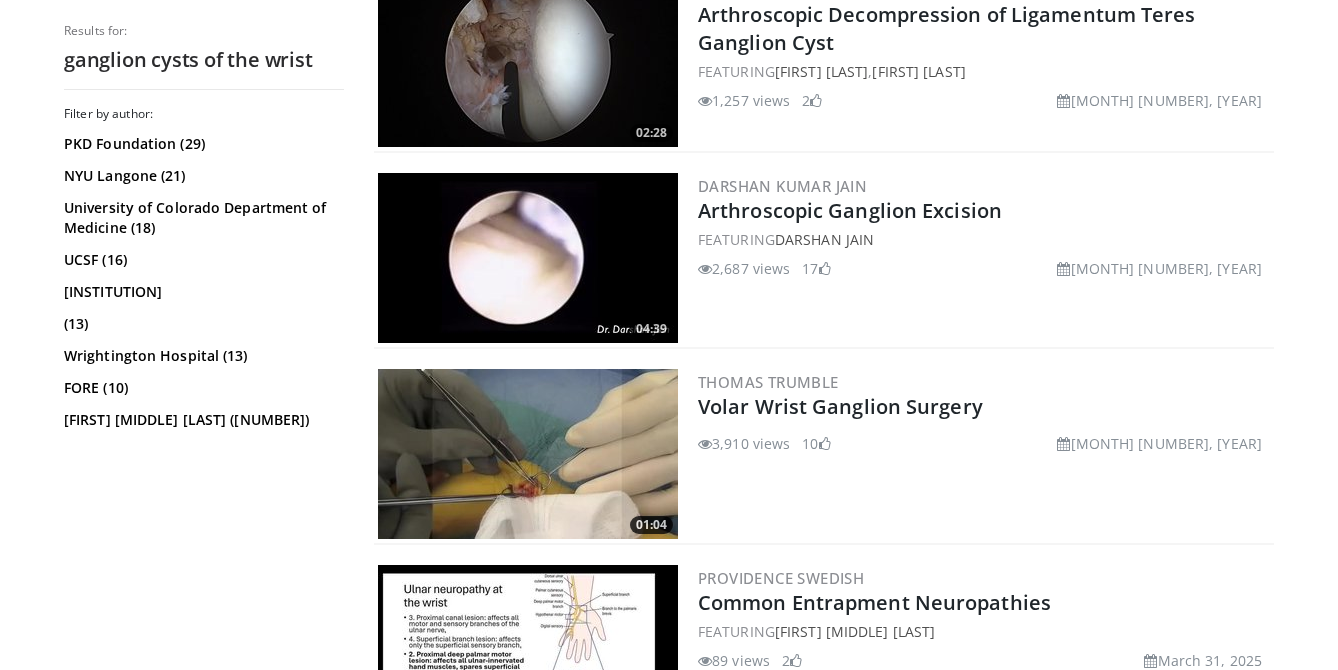 click at bounding box center (528, 454) 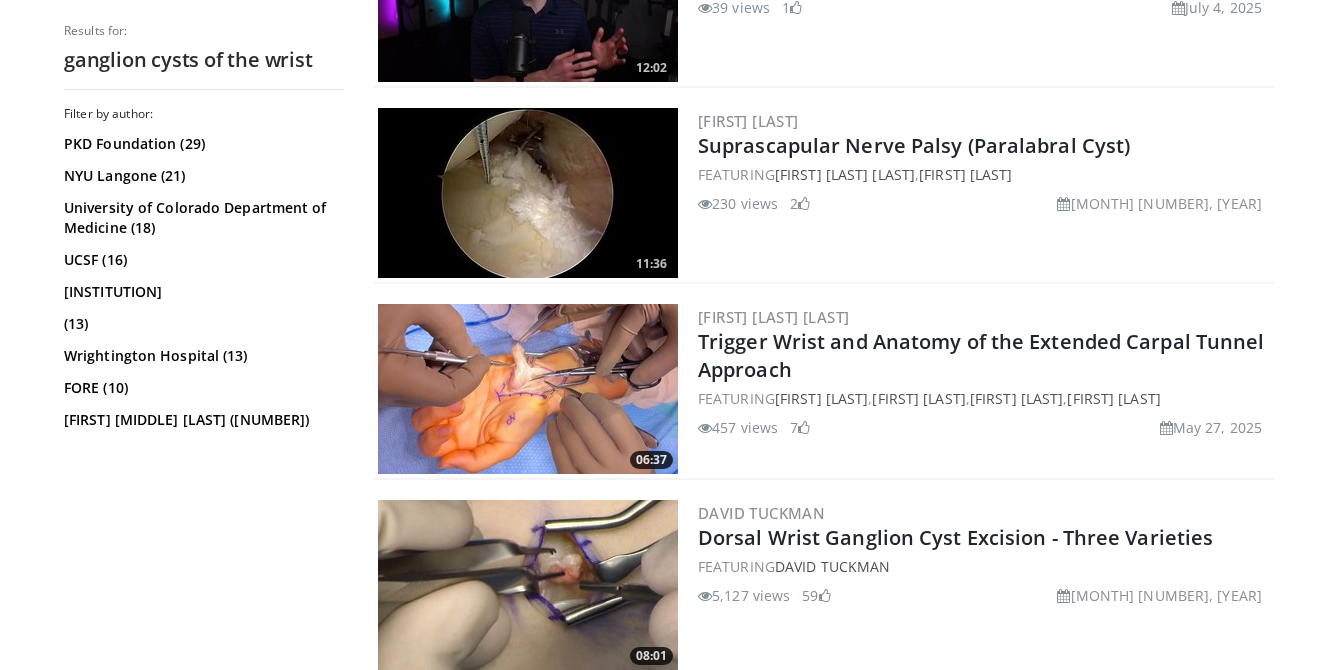 scroll, scrollTop: 0, scrollLeft: 0, axis: both 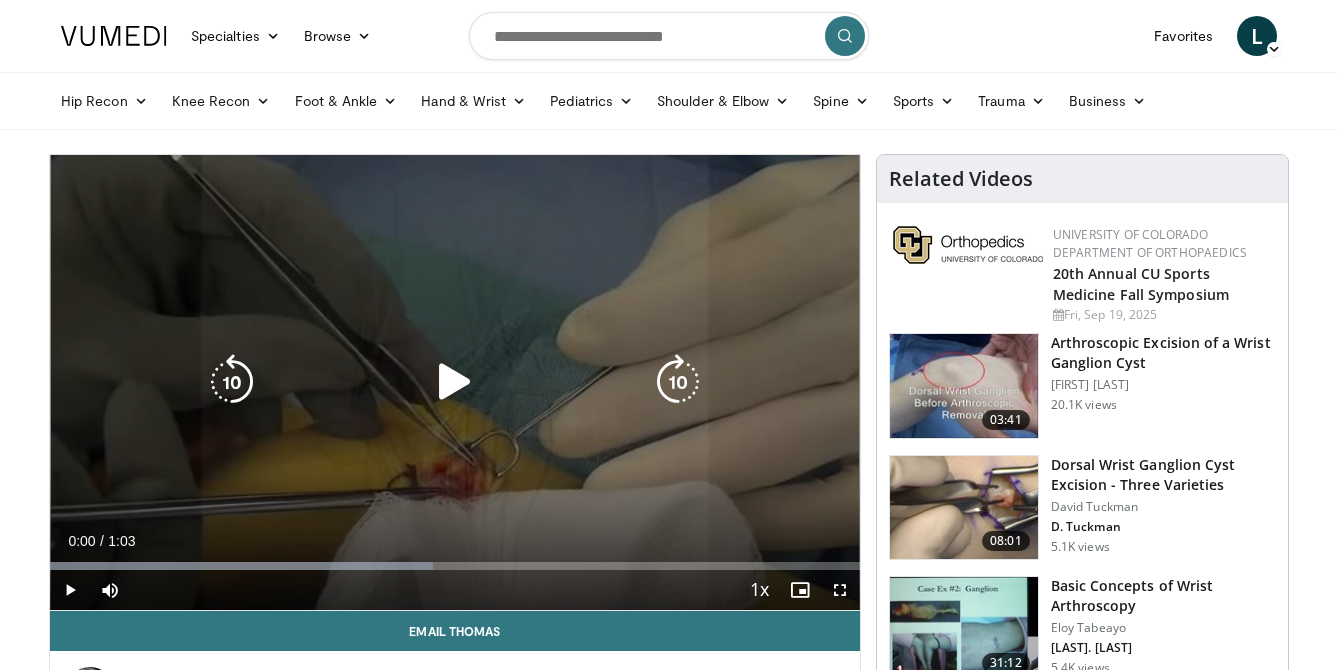 click at bounding box center (455, 382) 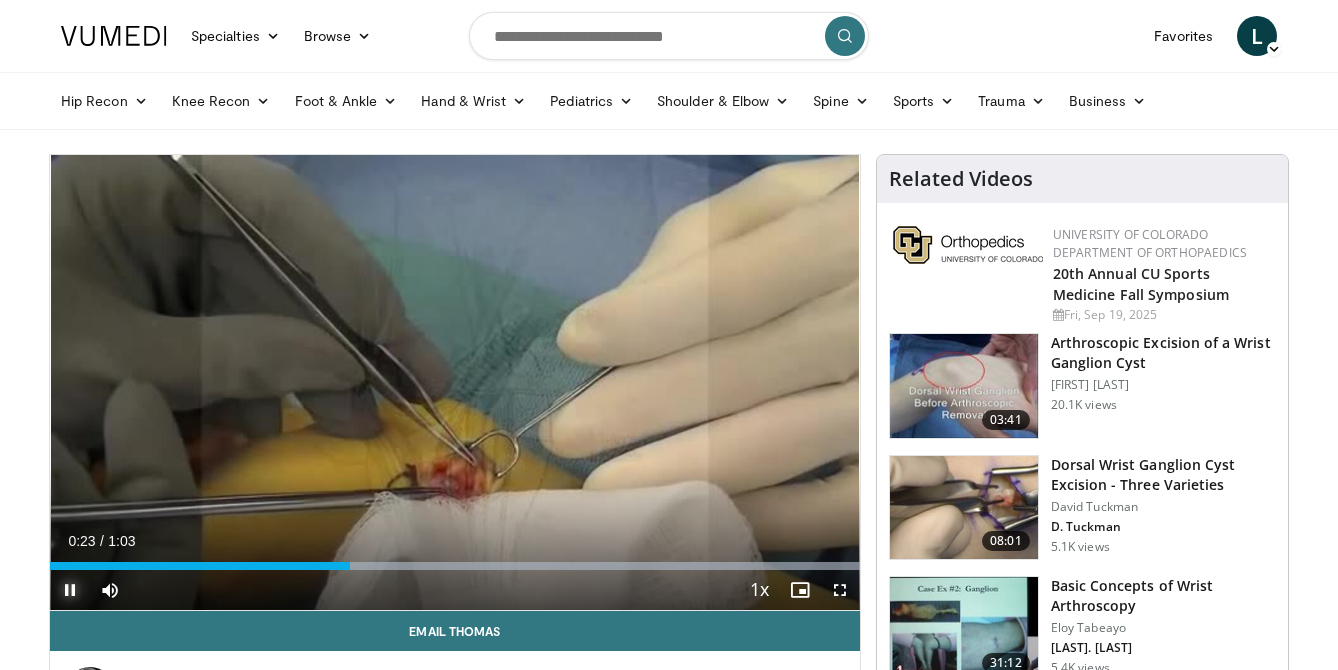 click at bounding box center [70, 590] 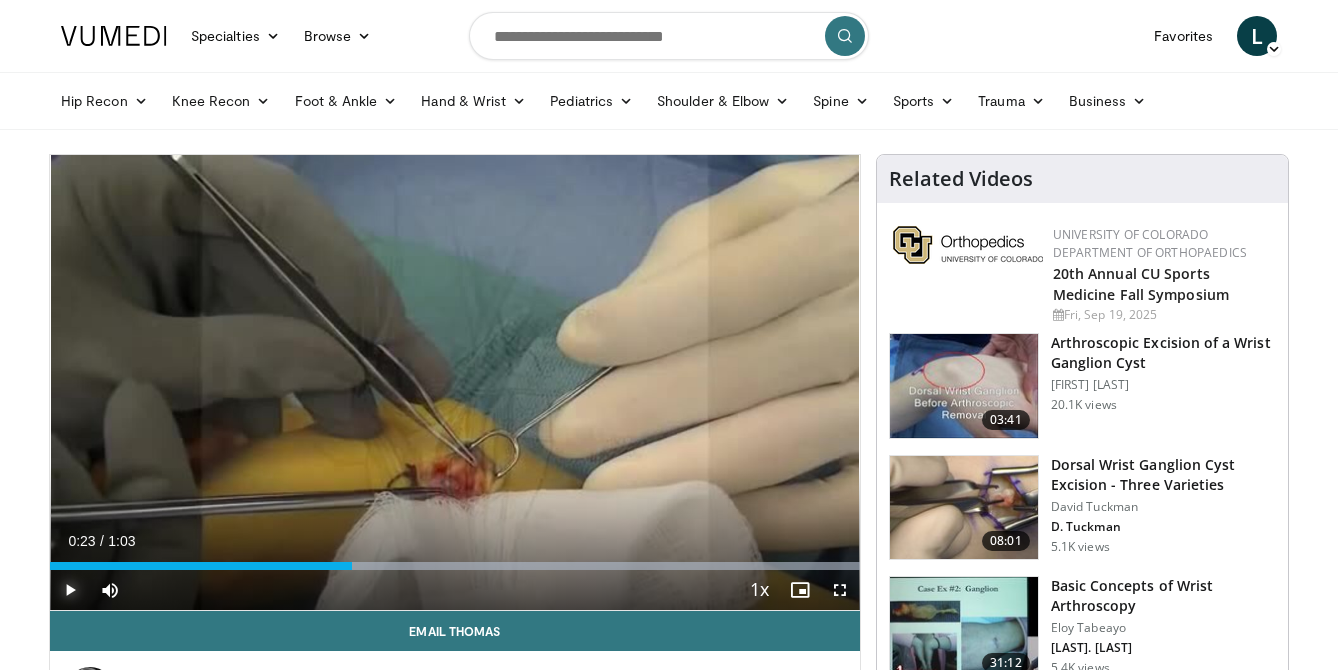 click at bounding box center (70, 590) 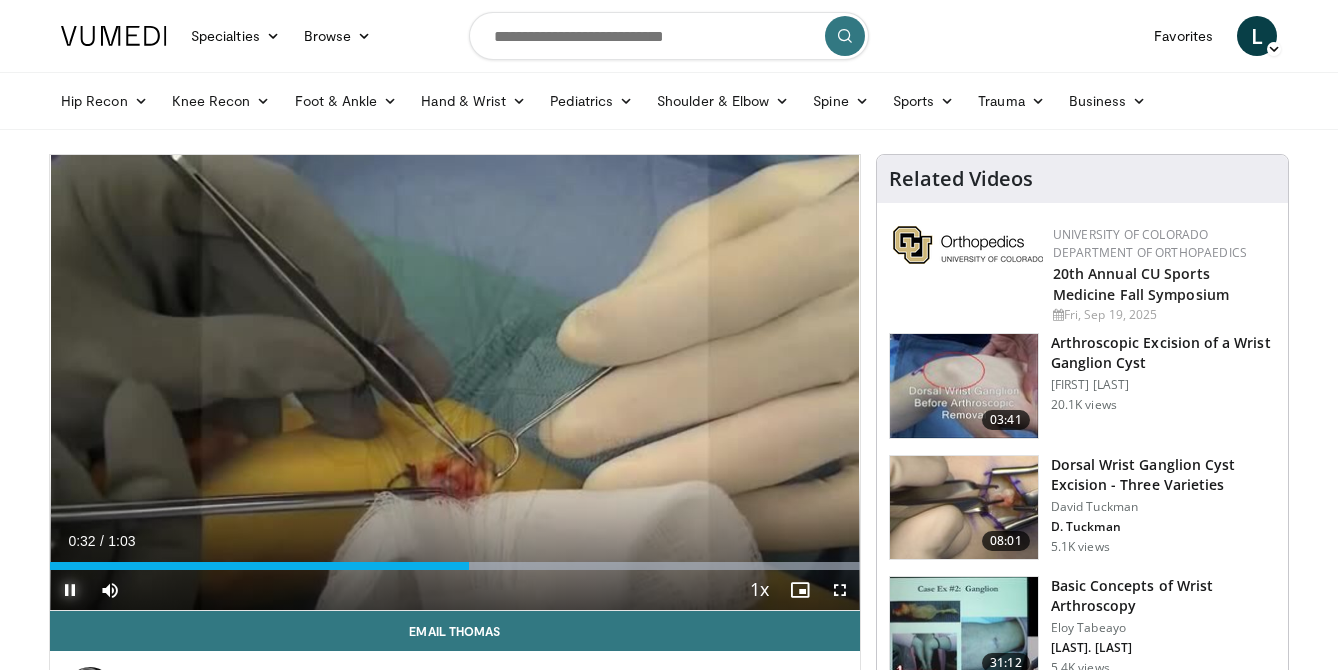 click at bounding box center [70, 590] 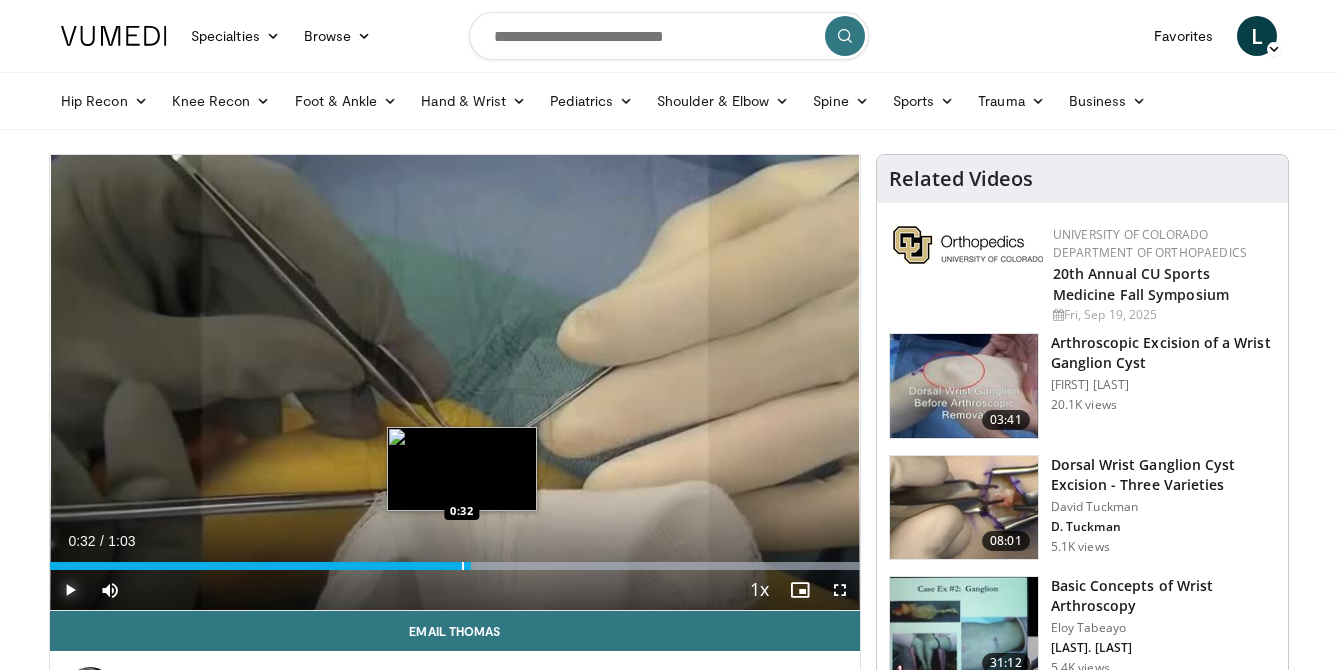 click at bounding box center [463, 566] 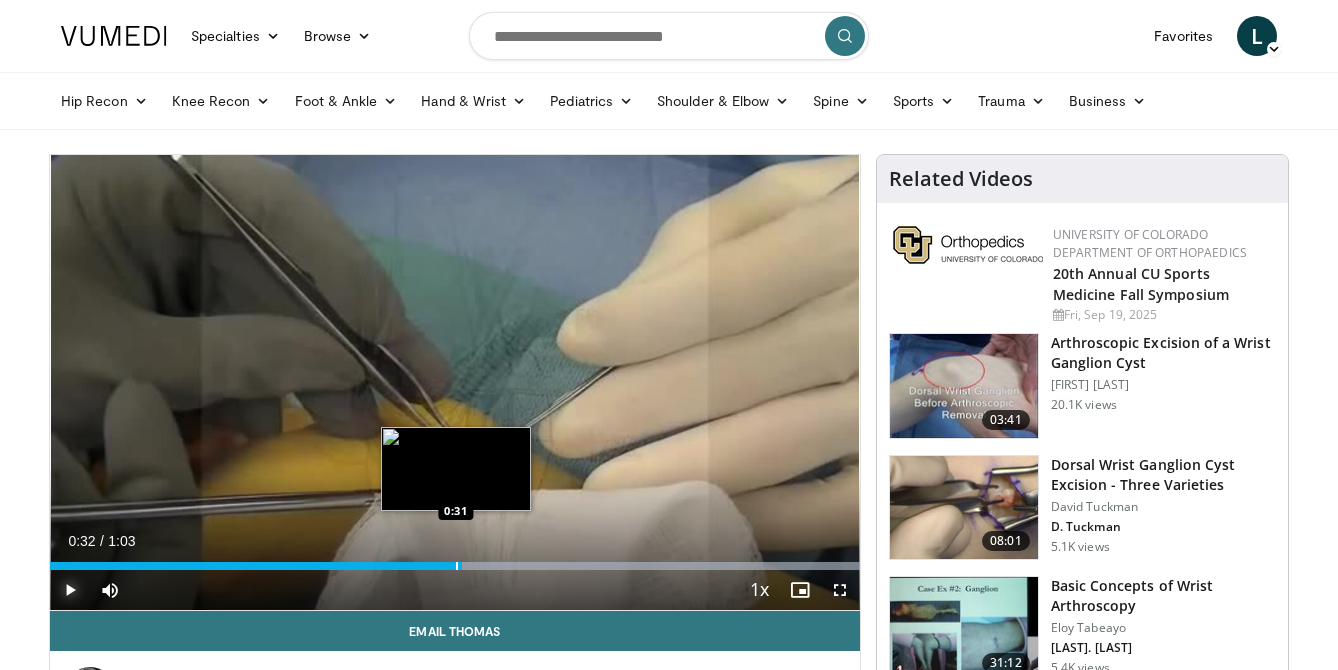 click at bounding box center [457, 566] 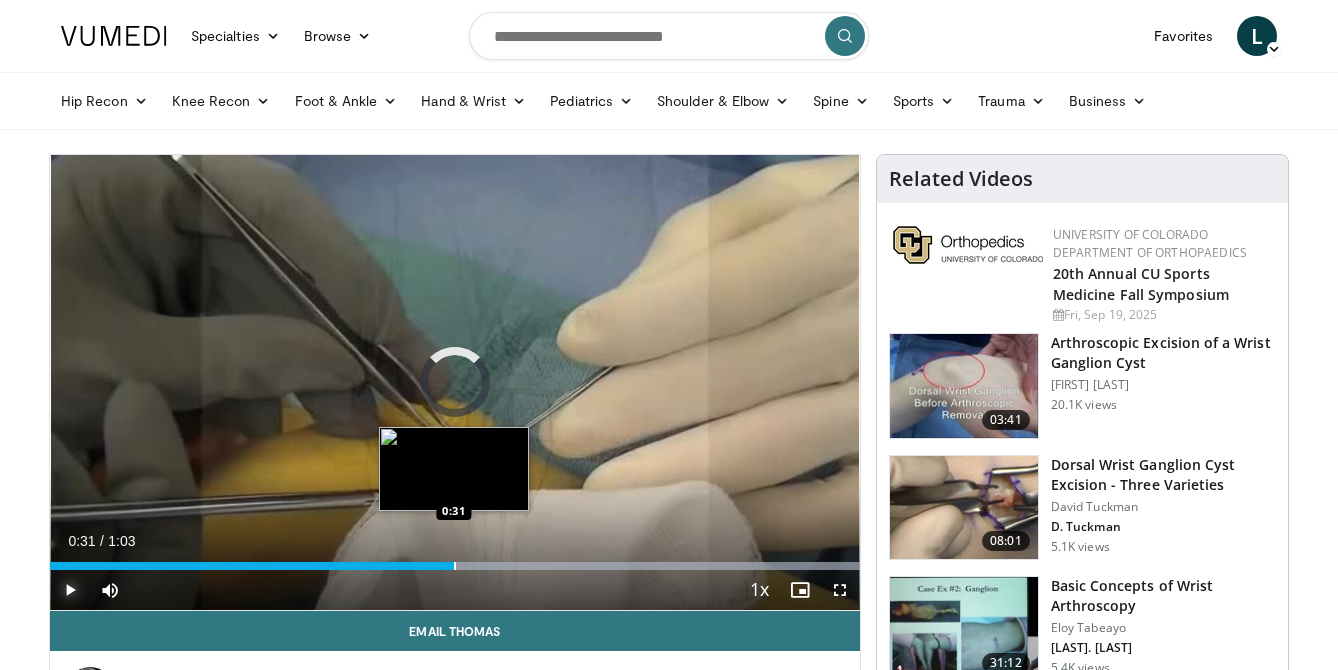 click at bounding box center [455, 566] 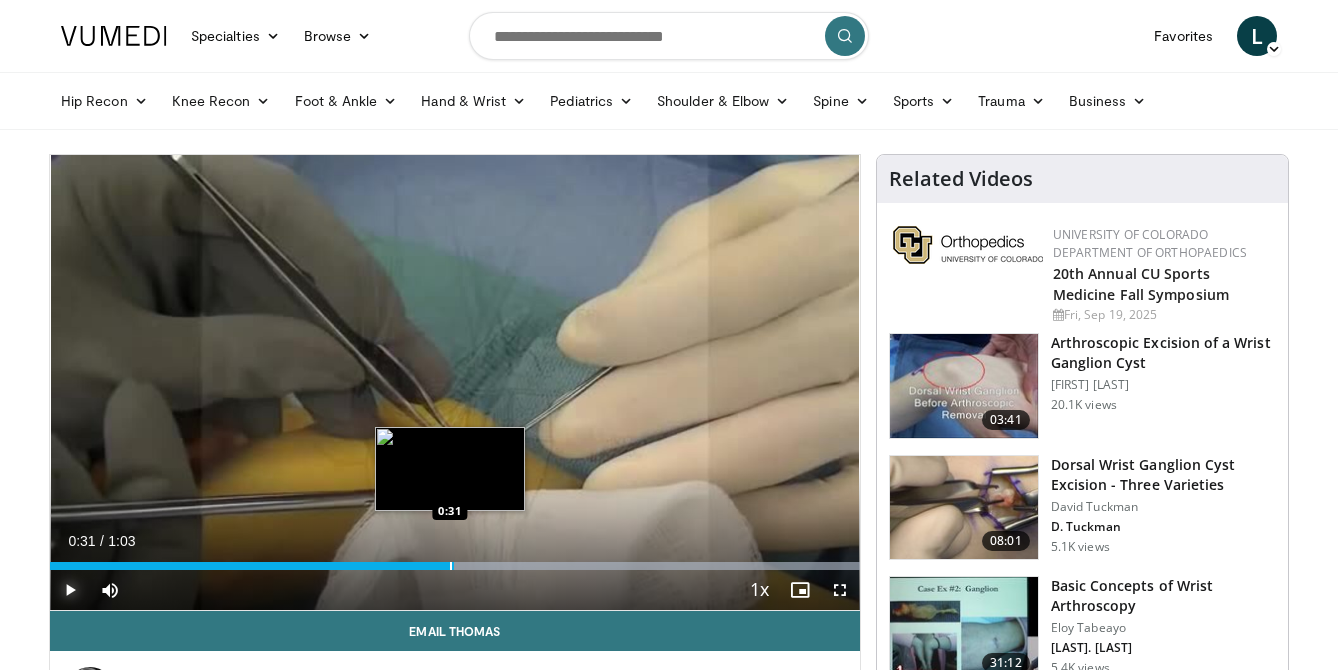 click at bounding box center (451, 566) 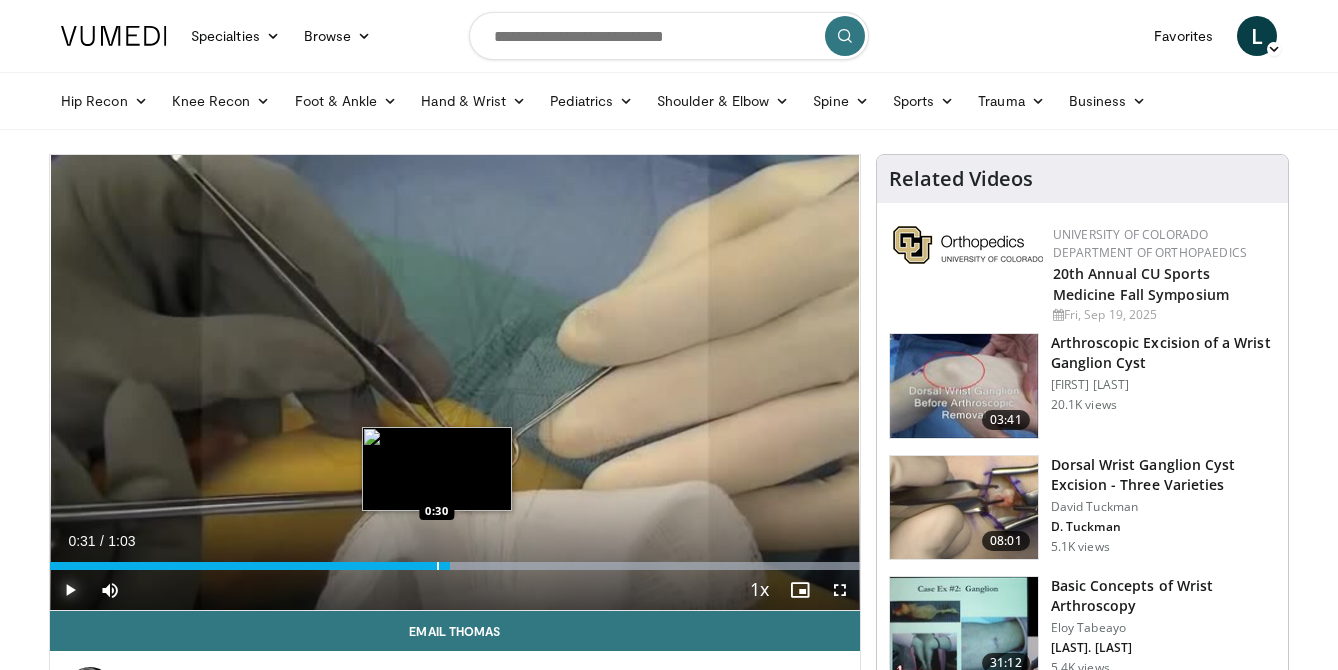 click at bounding box center [438, 566] 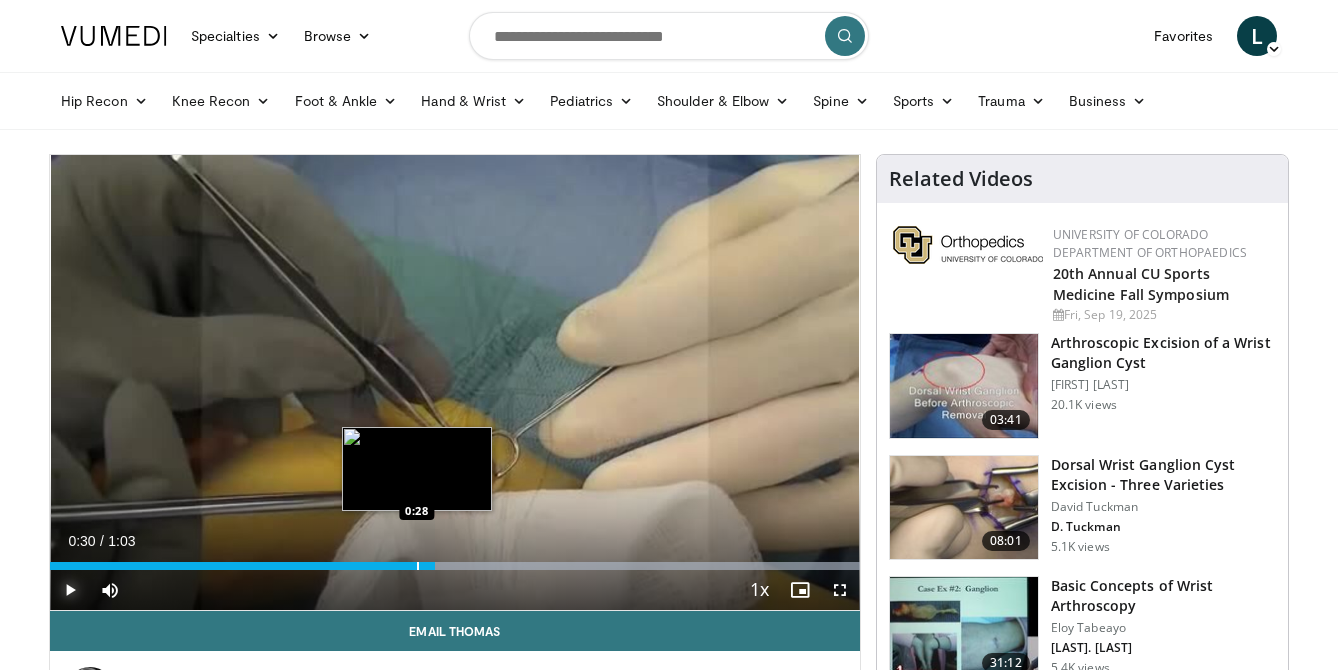 click at bounding box center (418, 566) 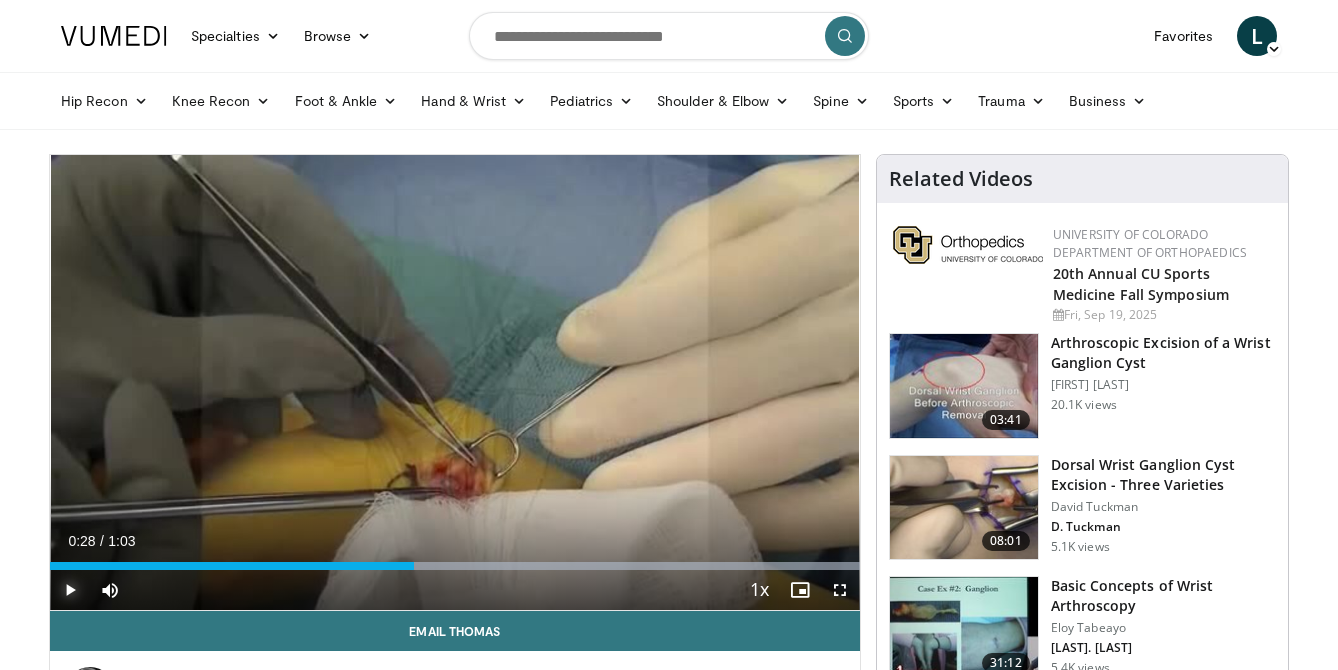 click at bounding box center [70, 590] 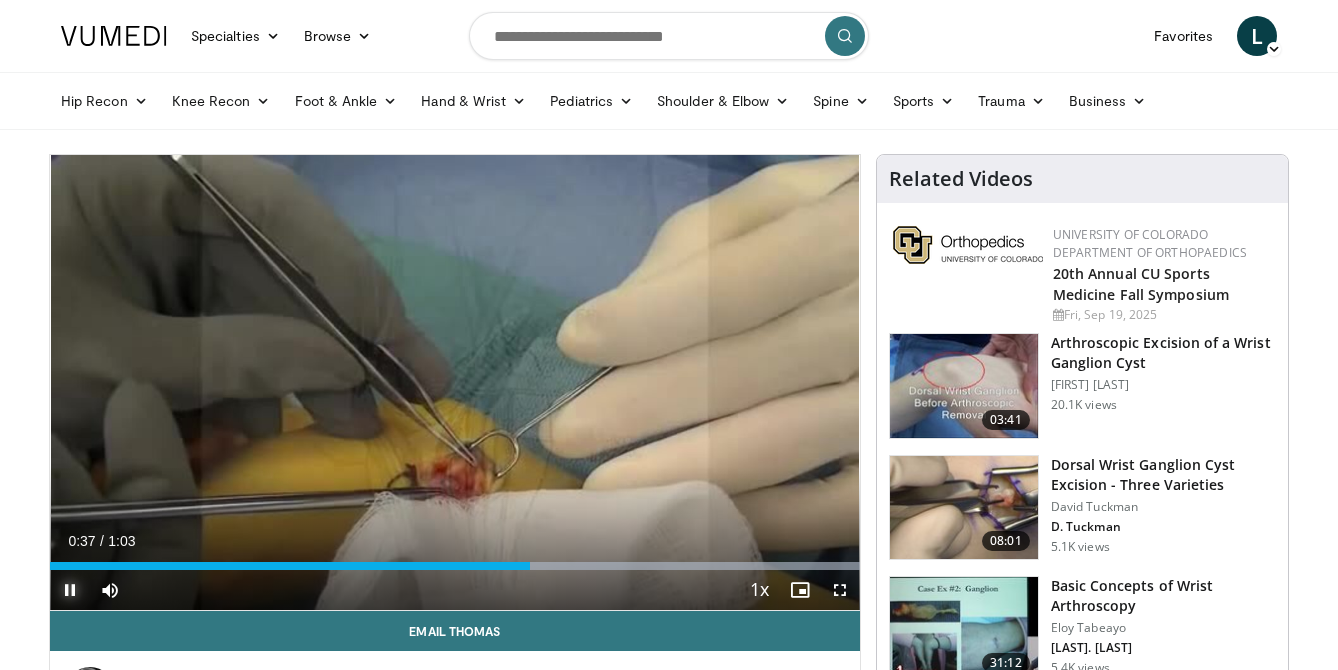 click at bounding box center (70, 590) 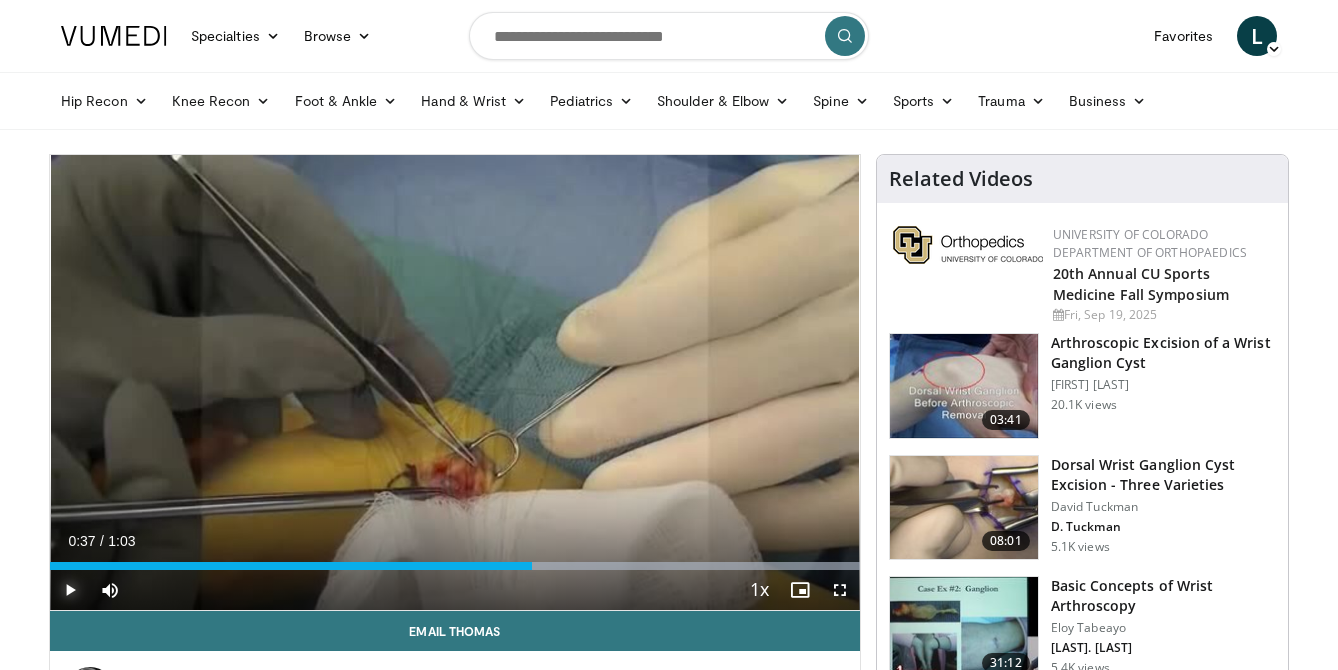click at bounding box center (70, 590) 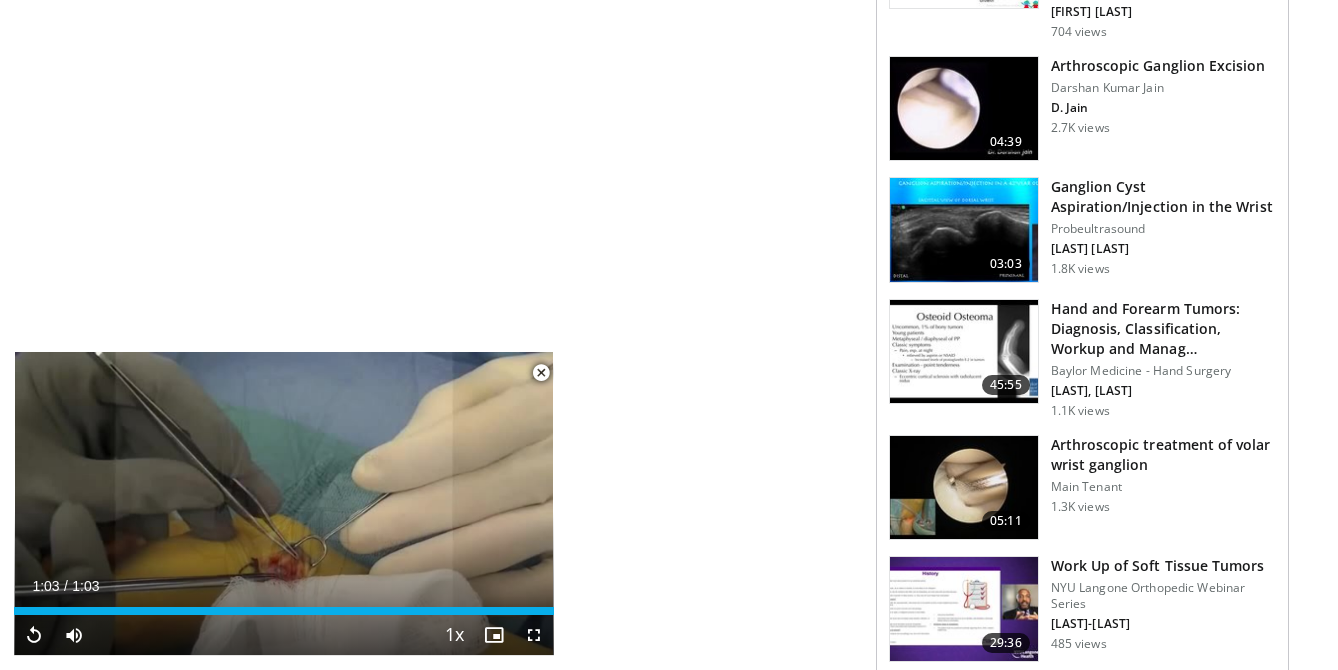 scroll, scrollTop: 1390, scrollLeft: 0, axis: vertical 